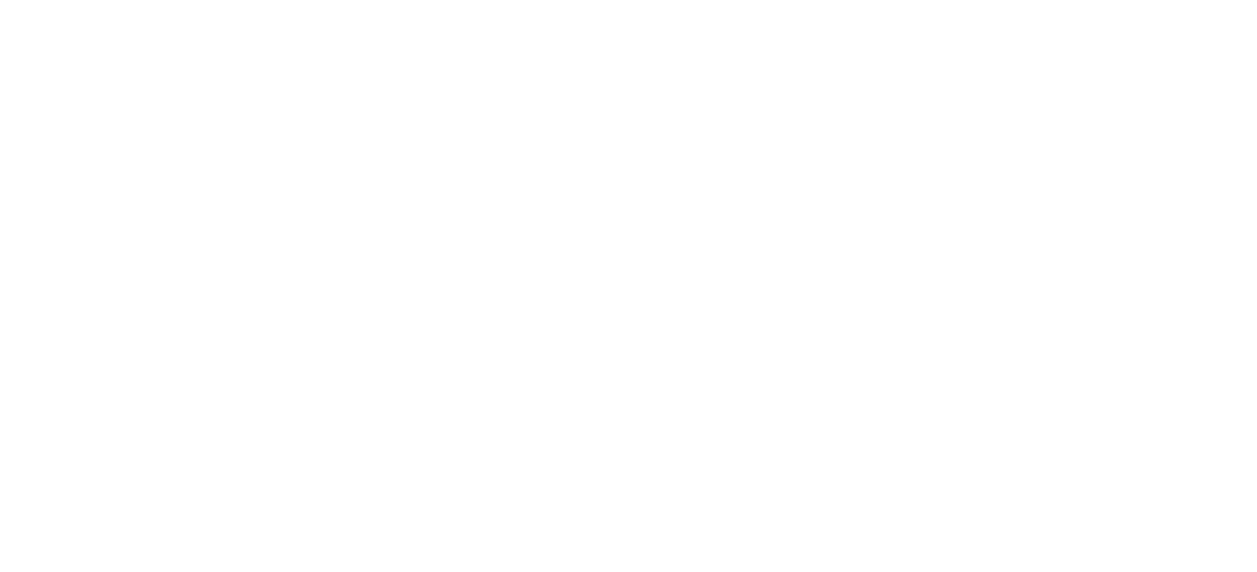 scroll, scrollTop: 0, scrollLeft: 0, axis: both 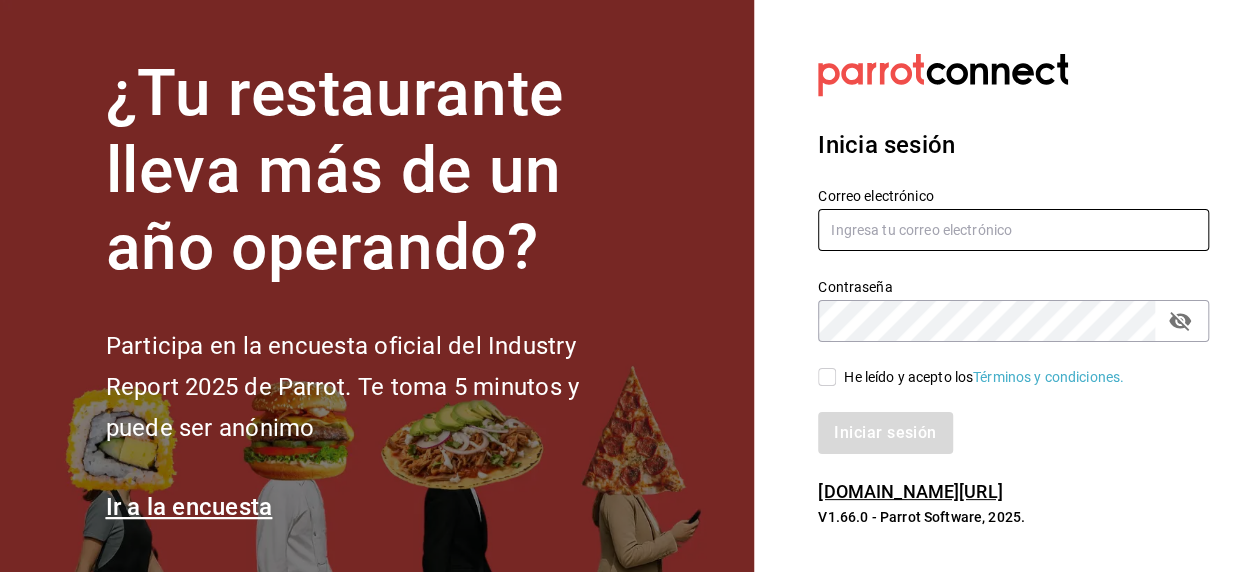 type on "[PERSON_NAME][EMAIL_ADDRESS][PERSON_NAME][DOMAIN_NAME]" 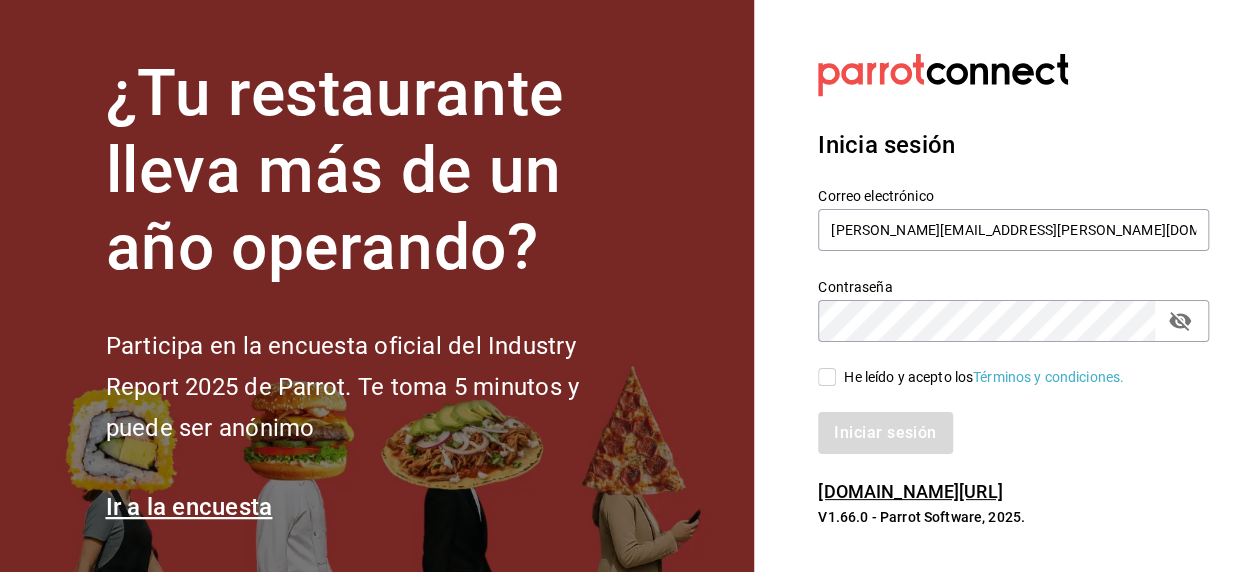 click on "He leído y acepto los  Términos y condiciones." at bounding box center [827, 377] 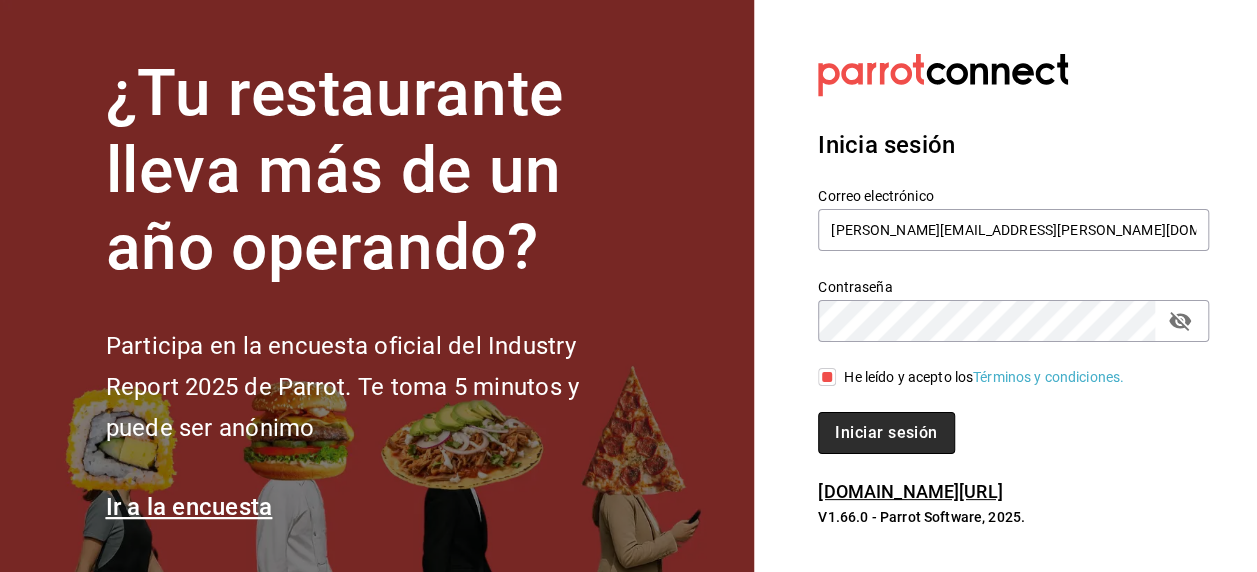 click on "Iniciar sesión" at bounding box center [886, 433] 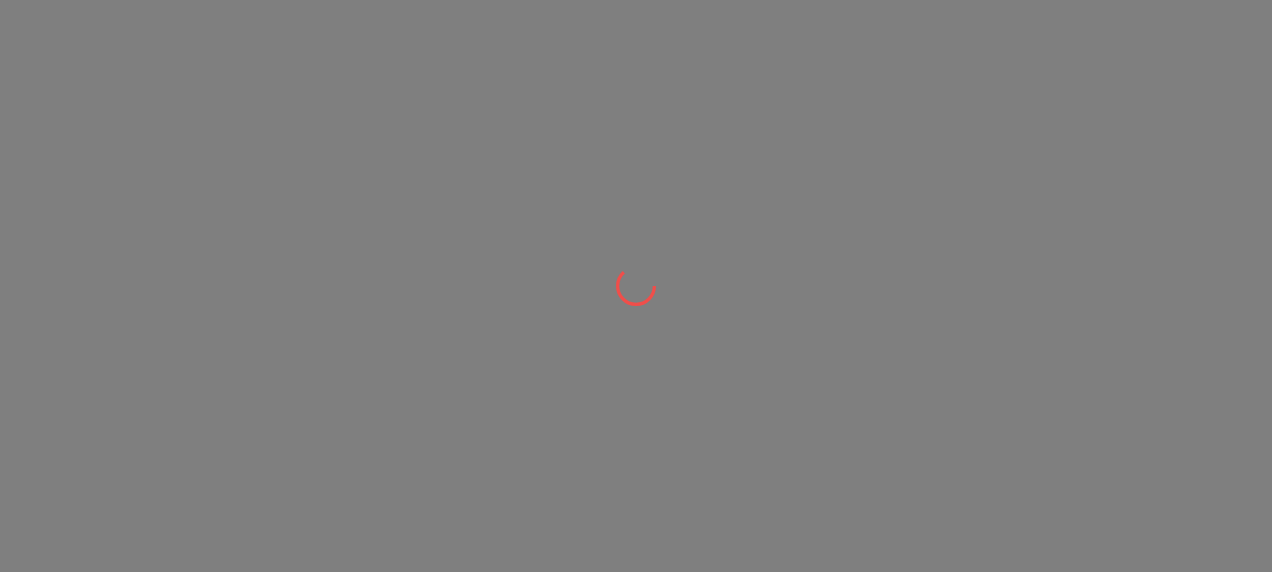 scroll, scrollTop: 0, scrollLeft: 0, axis: both 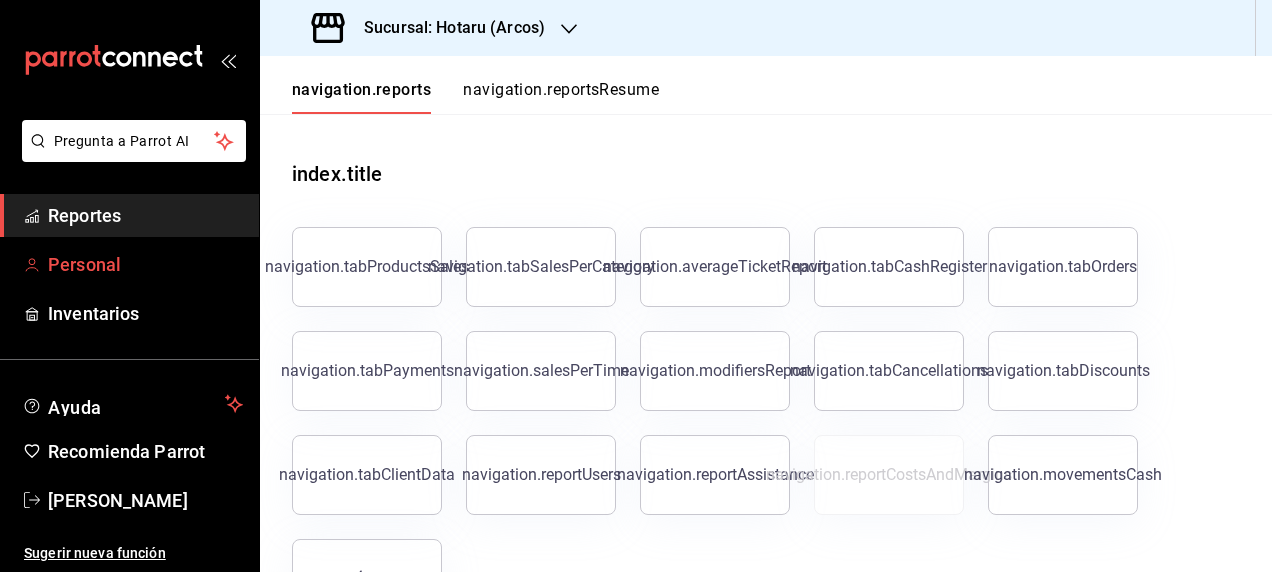 click on "Personal" at bounding box center [145, 264] 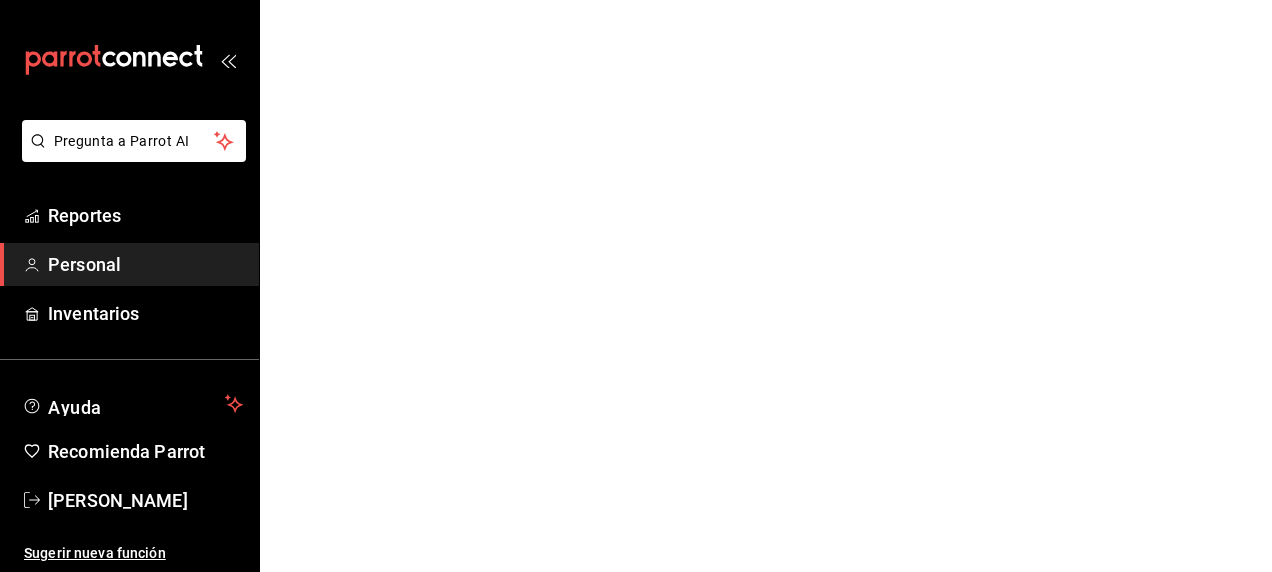 click on "Personal" at bounding box center (145, 264) 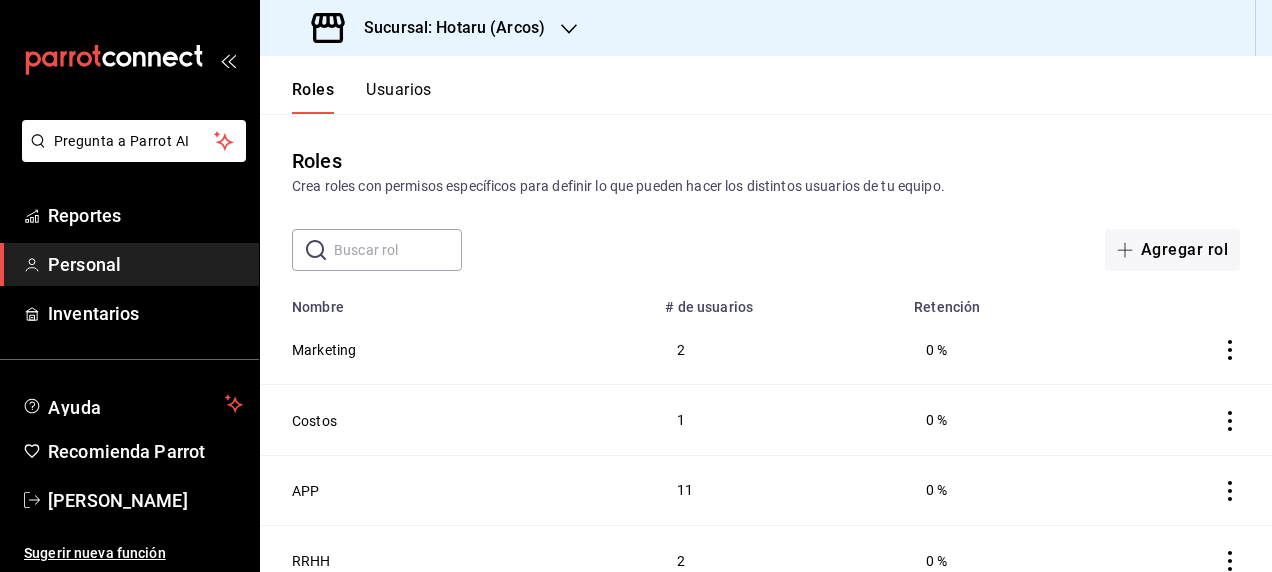 click on "Sucursal: Hotaru (Arcos)" at bounding box center [446, 28] 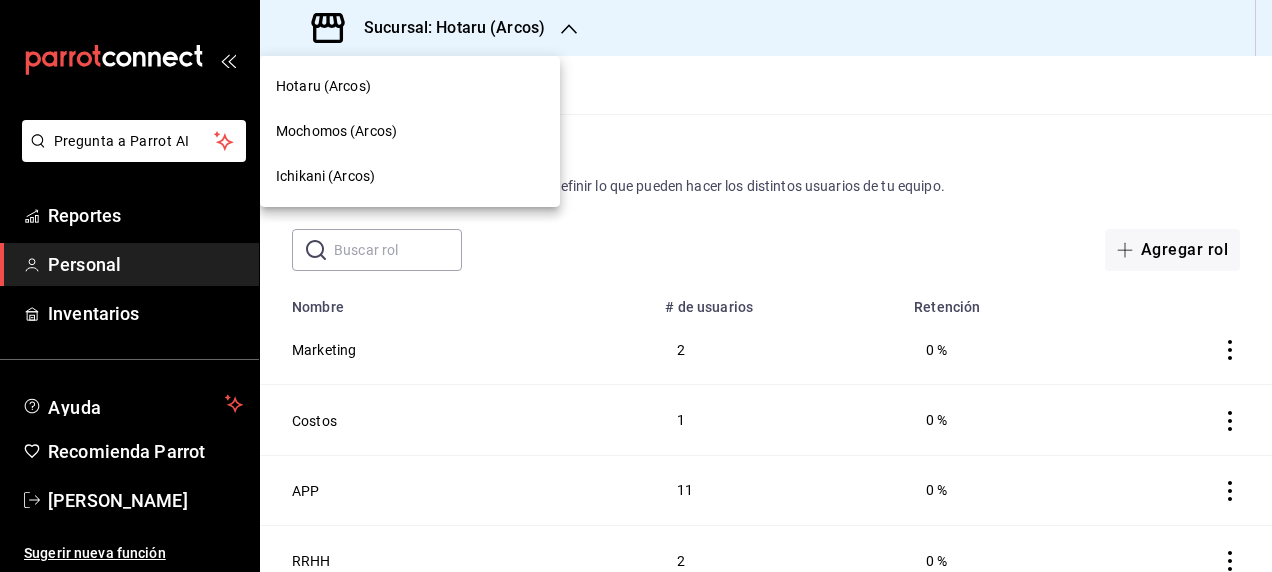 click on "Hotaru (Arcos)" at bounding box center (410, 86) 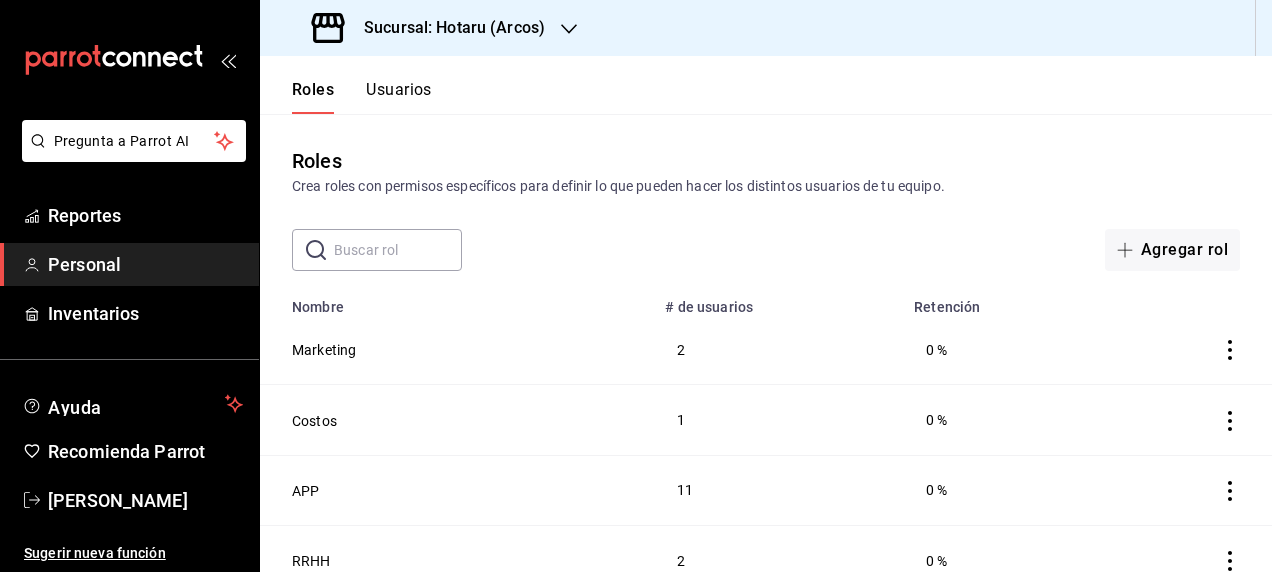 click on "Usuarios" at bounding box center [399, 97] 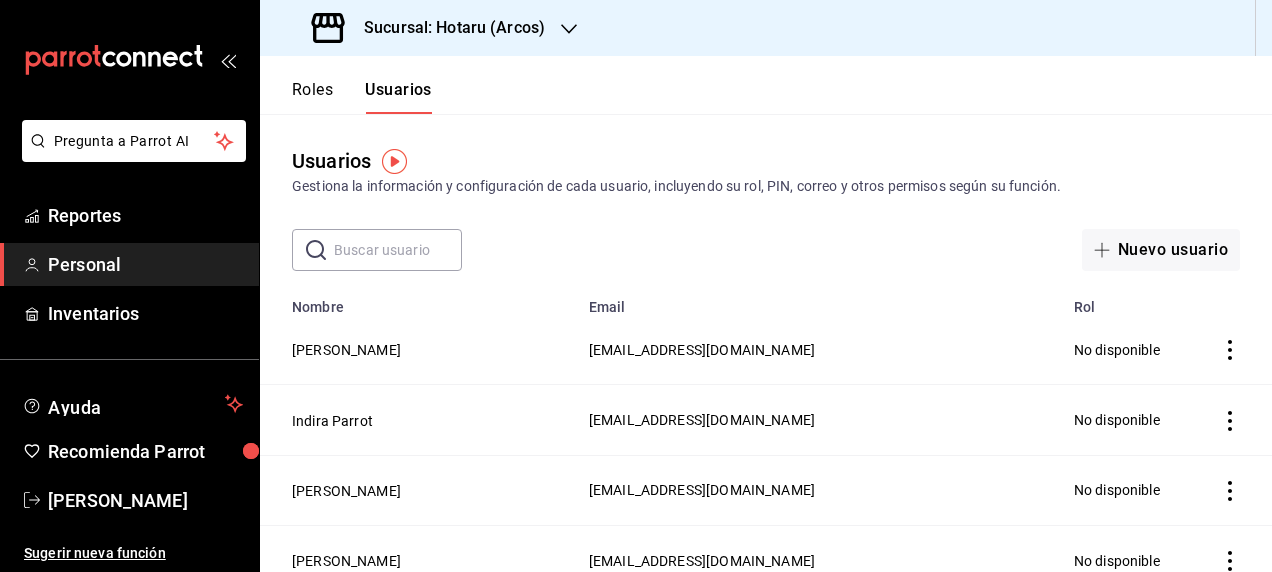 click at bounding box center (398, 250) 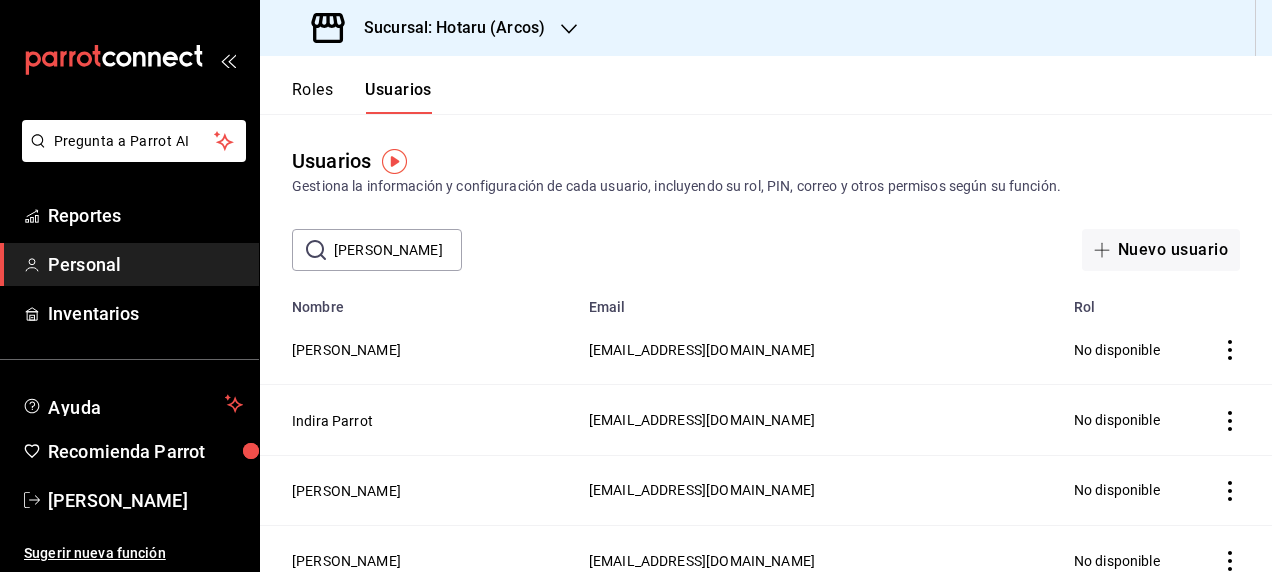 type on "roberto" 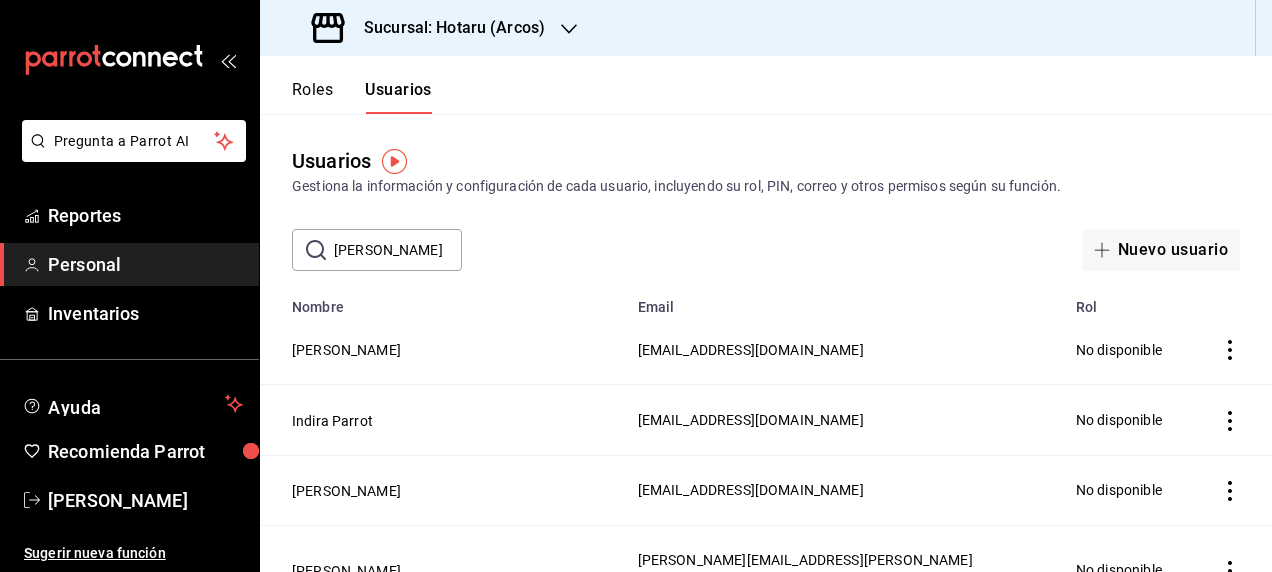 click on "Personal" at bounding box center (145, 264) 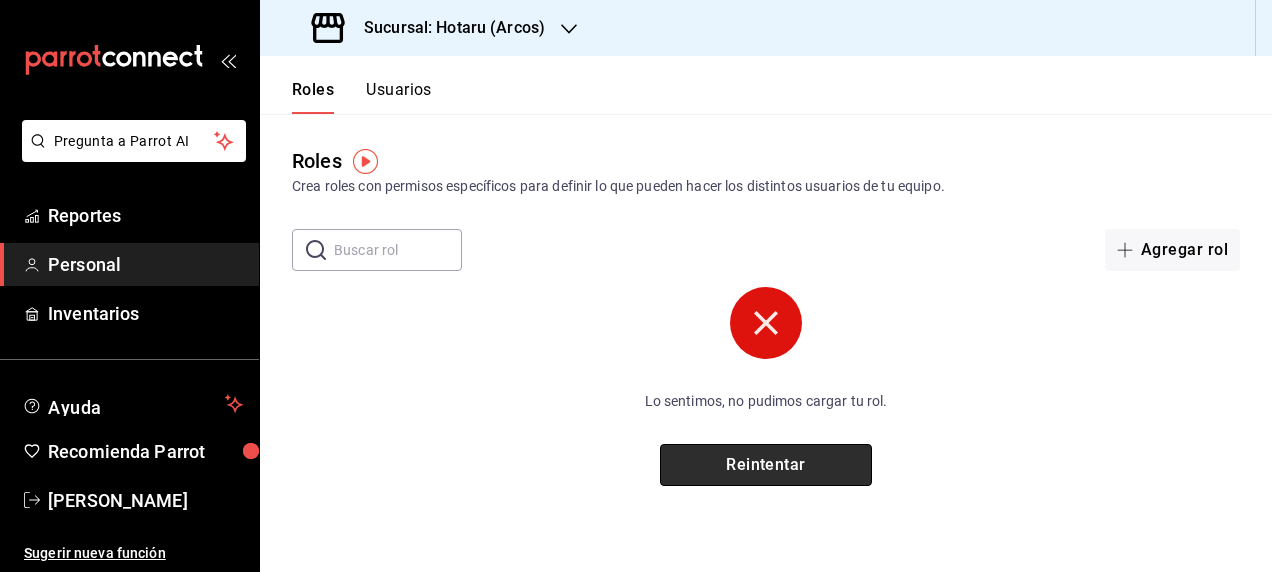 click on "Reintentar" at bounding box center (766, 465) 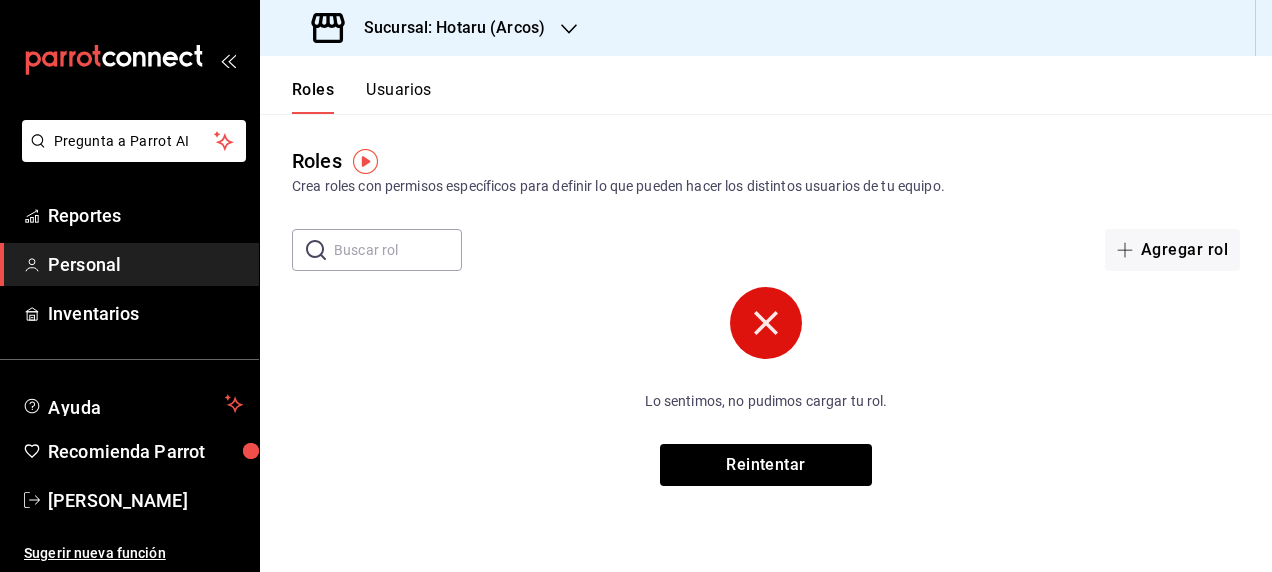 click on "Personal" at bounding box center [145, 264] 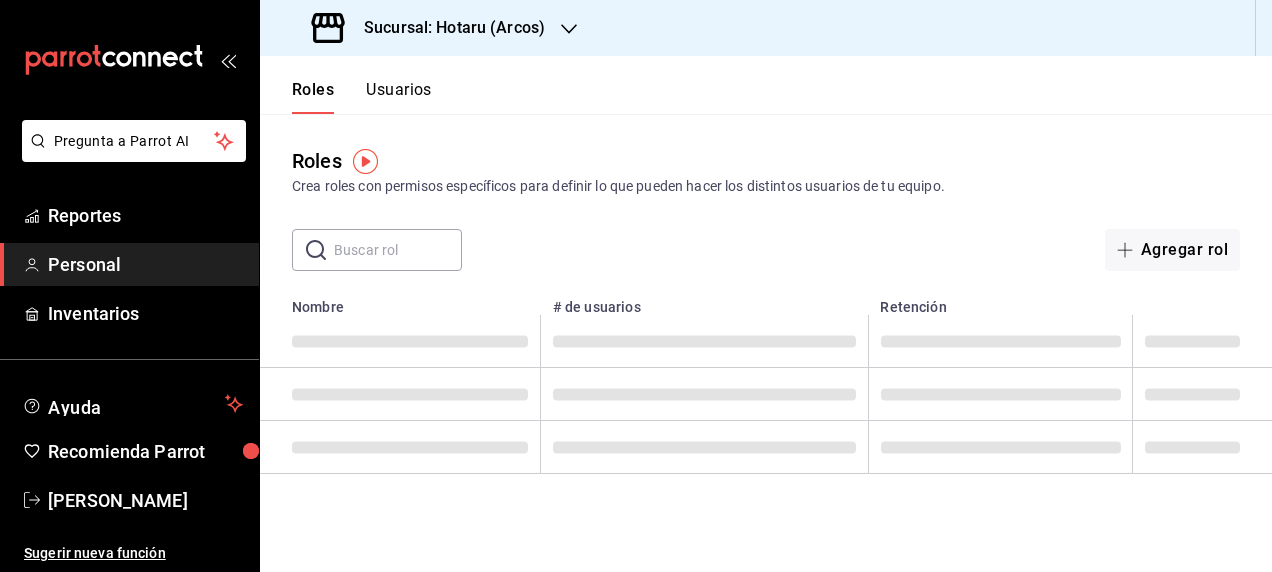 click on "Usuarios" at bounding box center (399, 97) 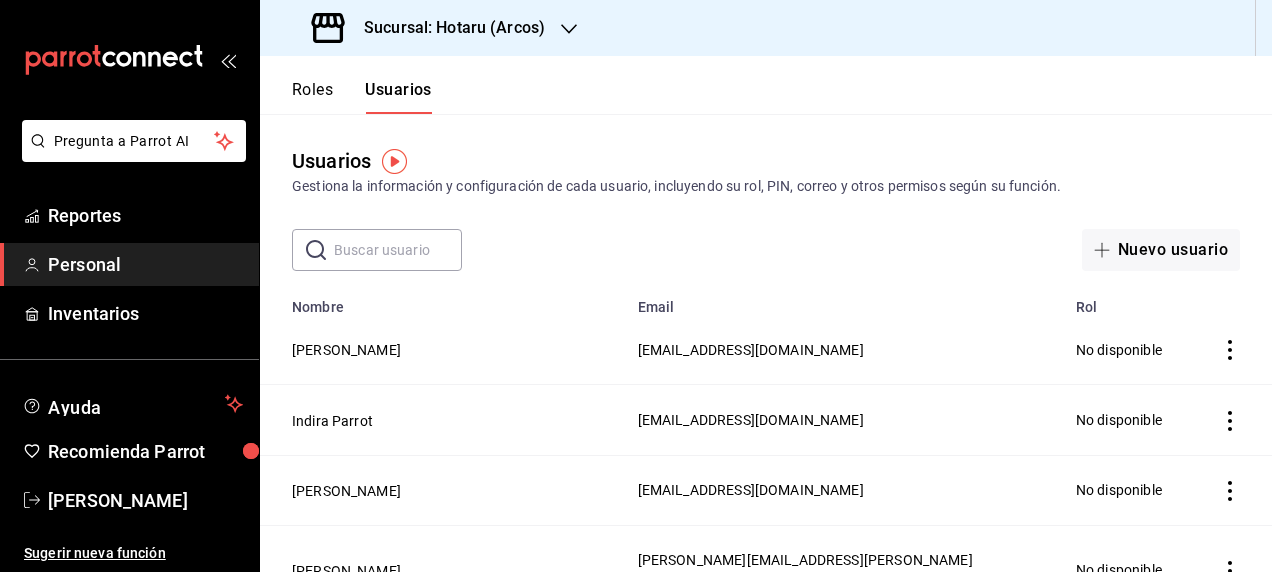 click at bounding box center (398, 250) 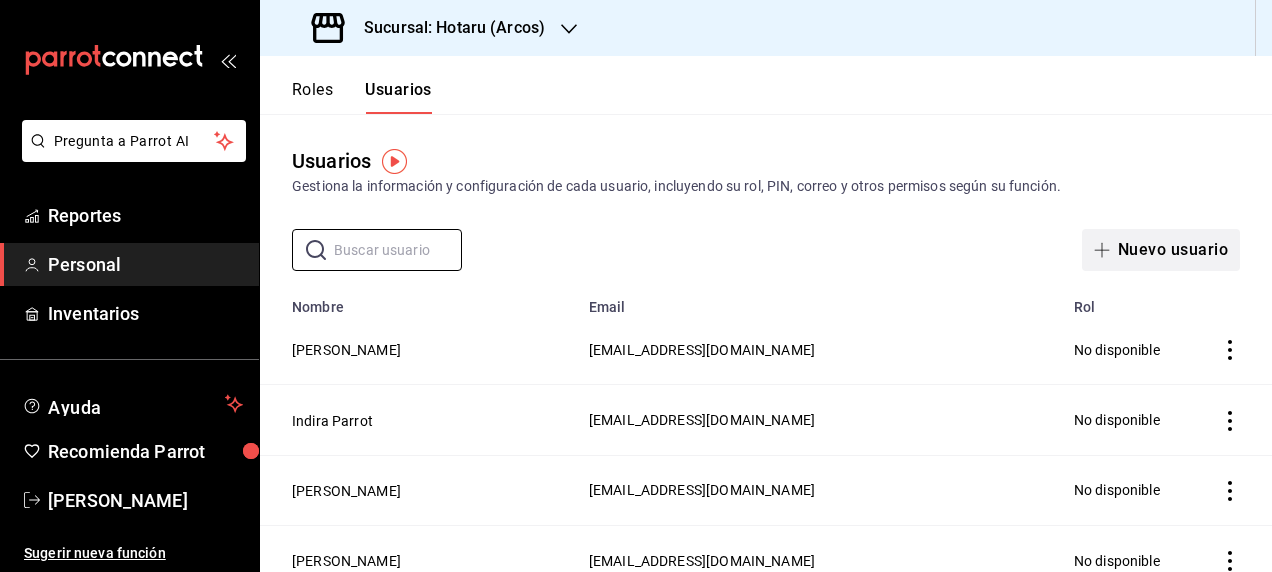 click at bounding box center (1106, 250) 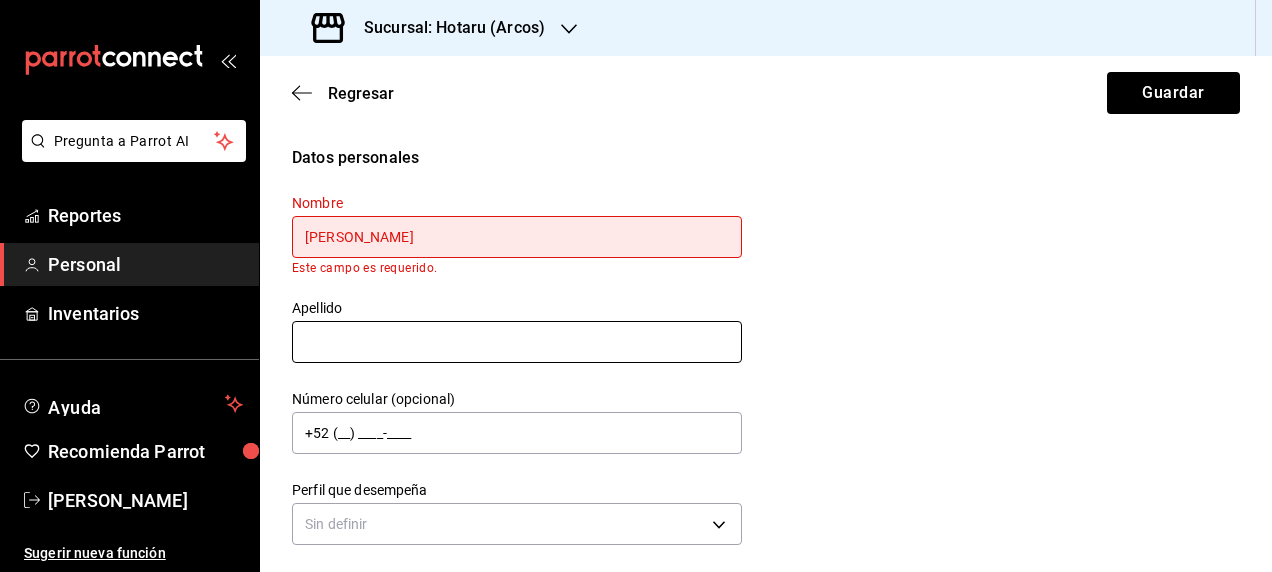 type on "ROBERTO FRANCISCO" 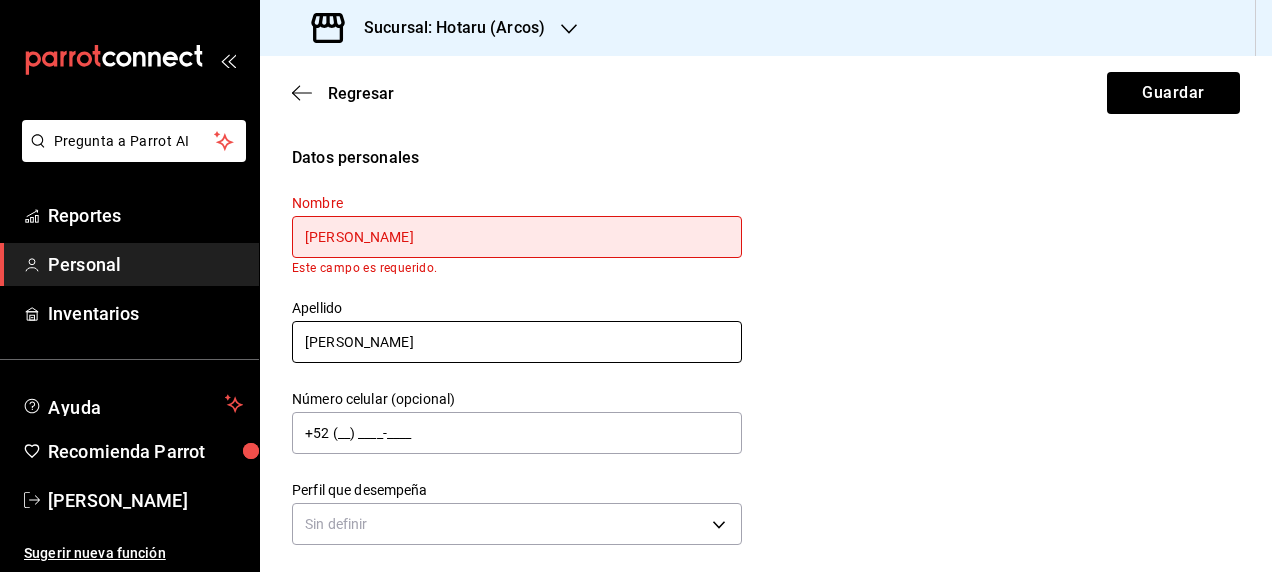 type on "STAFF" 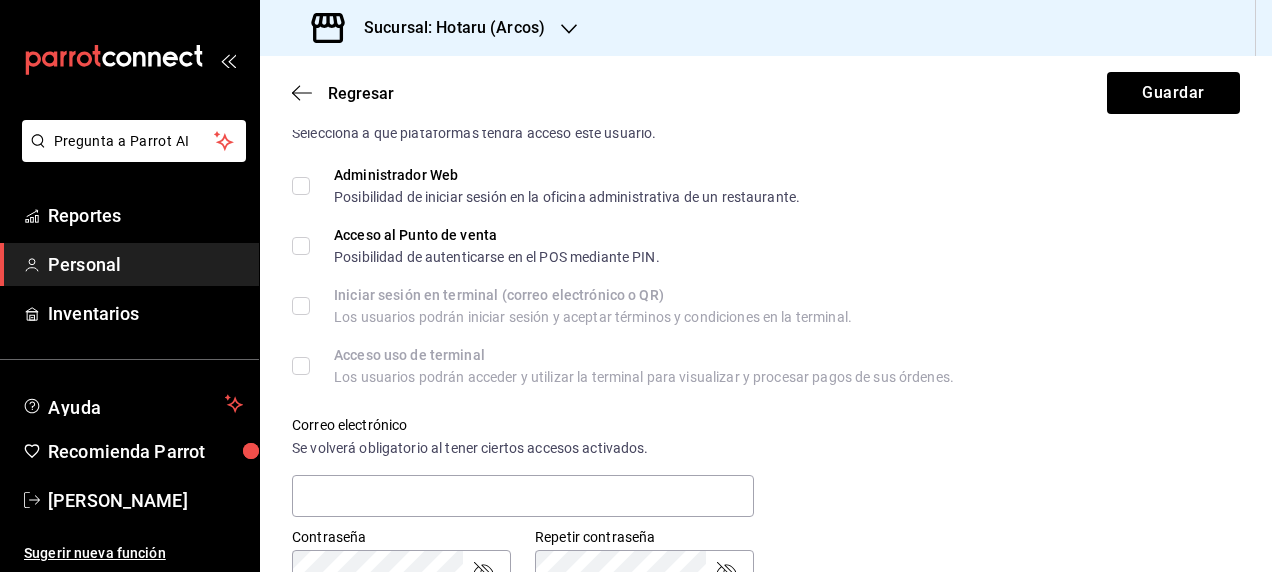 scroll, scrollTop: 506, scrollLeft: 0, axis: vertical 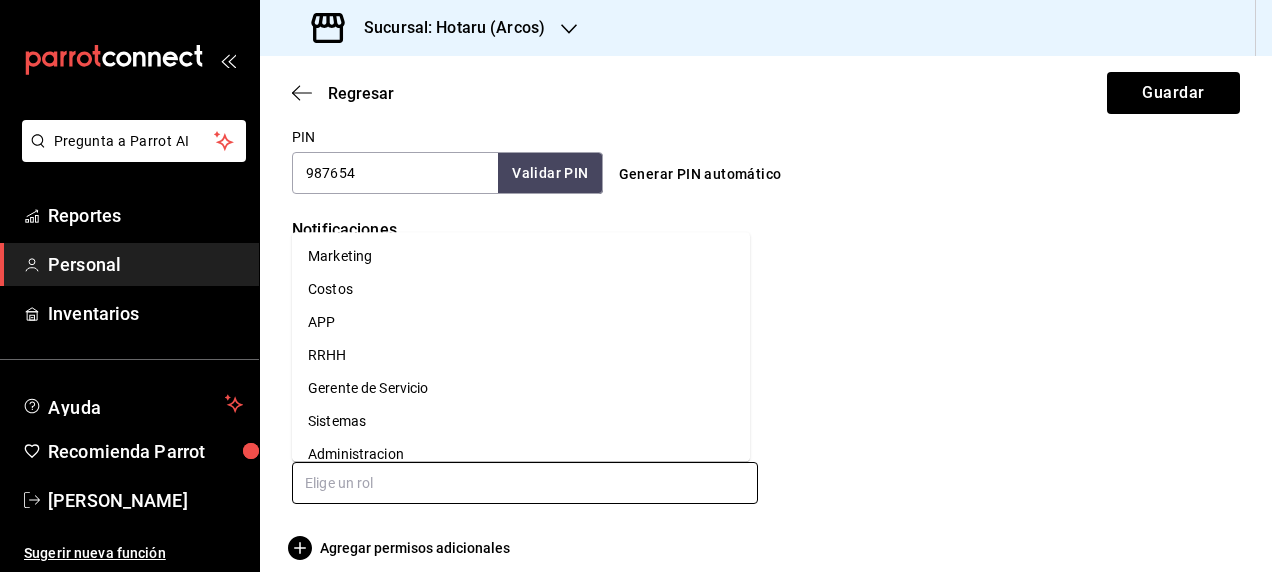 click at bounding box center (525, 483) 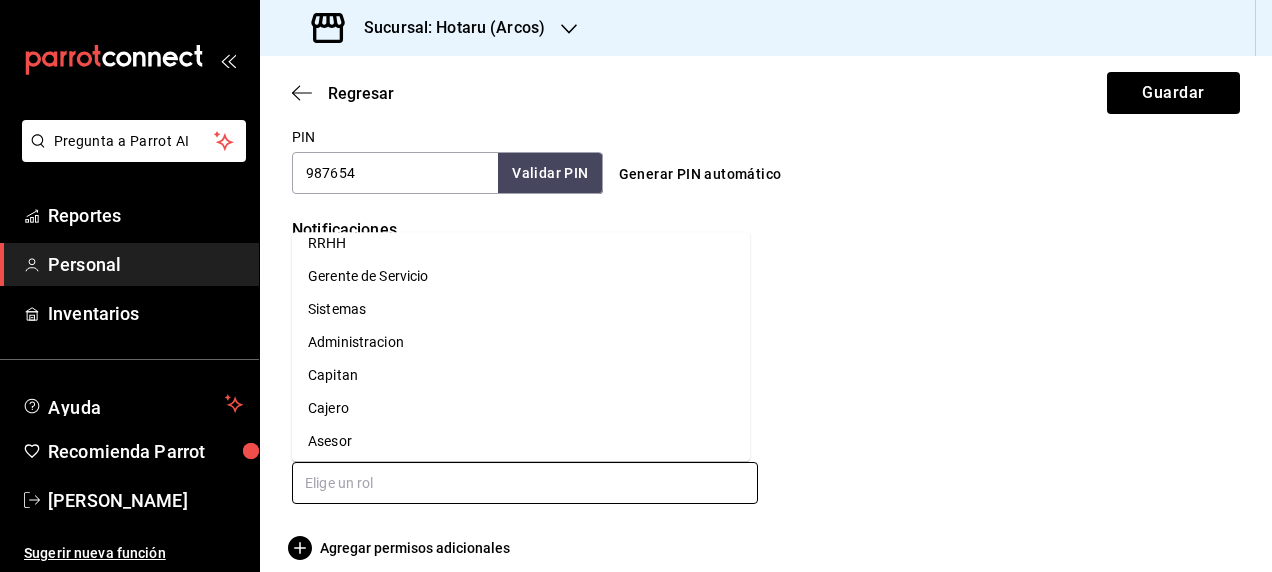 scroll, scrollTop: 117, scrollLeft: 0, axis: vertical 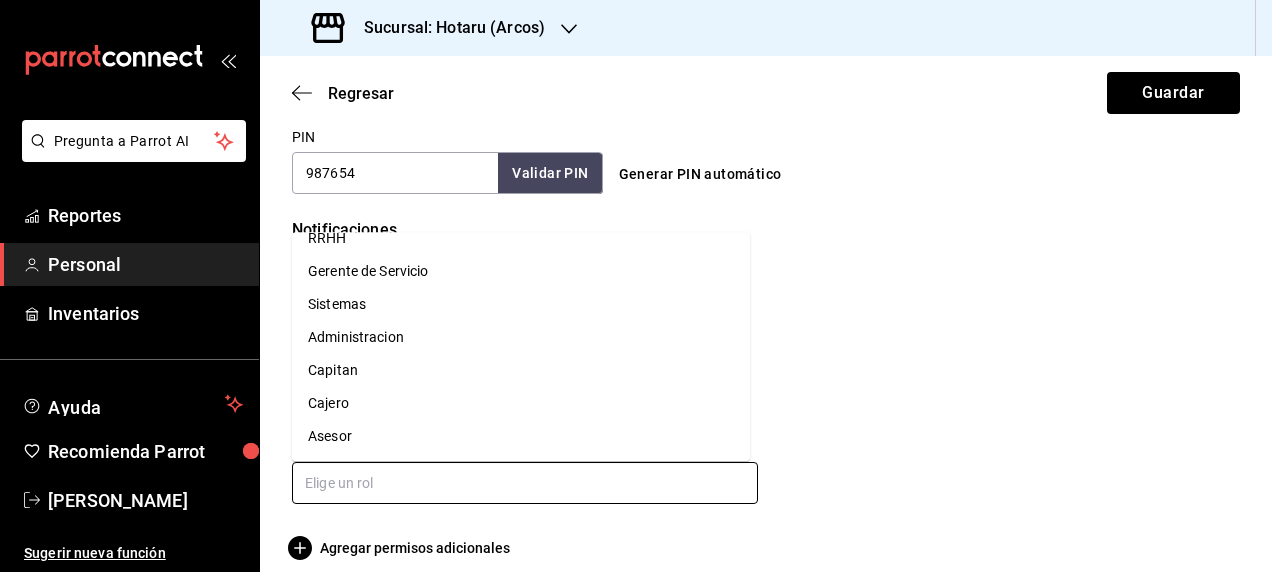 click on "Asesor" at bounding box center [521, 437] 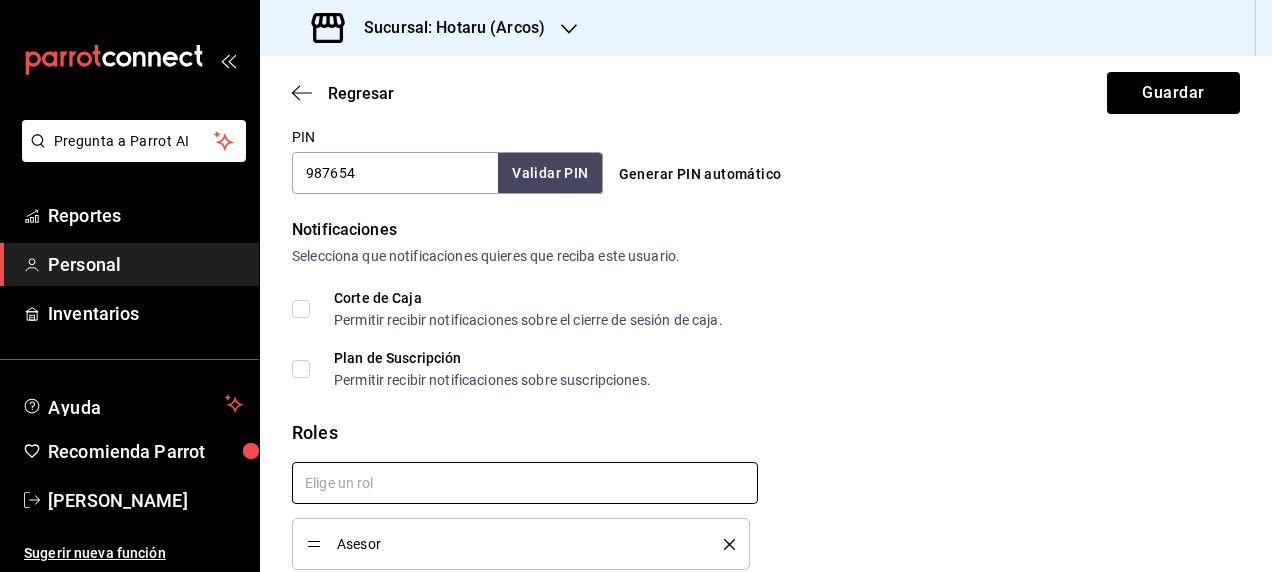 checkbox on "true" 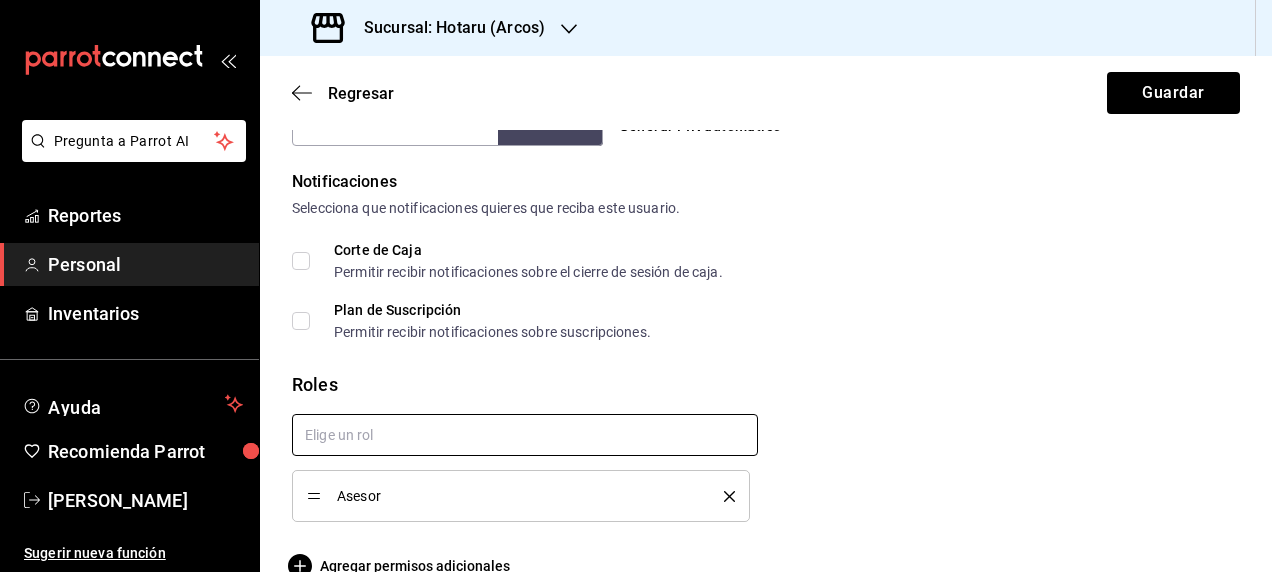 scroll, scrollTop: 1031, scrollLeft: 0, axis: vertical 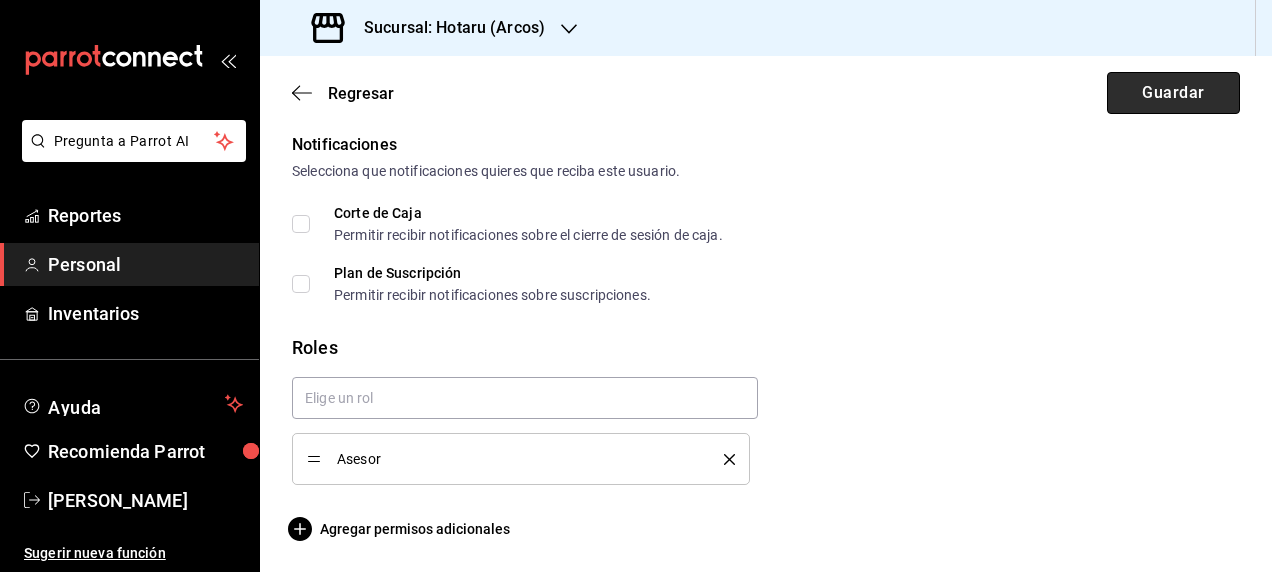 click on "Guardar" at bounding box center (1173, 93) 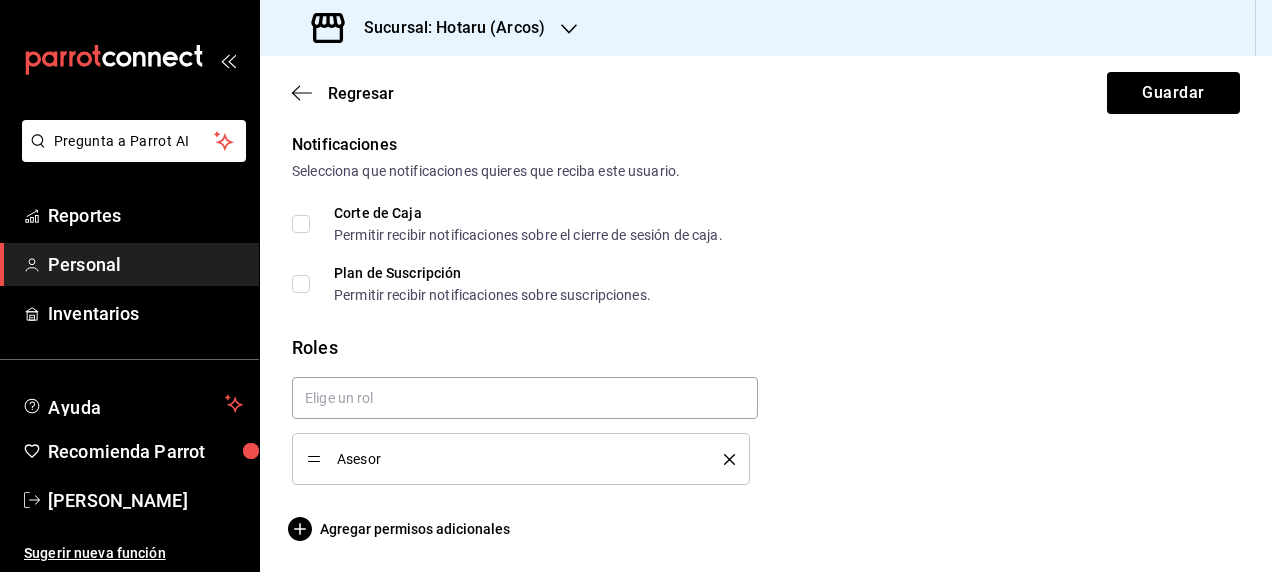 click on "Corte de Caja Permitir recibir notificaciones sobre el cierre de sesión de caja." at bounding box center [766, 224] 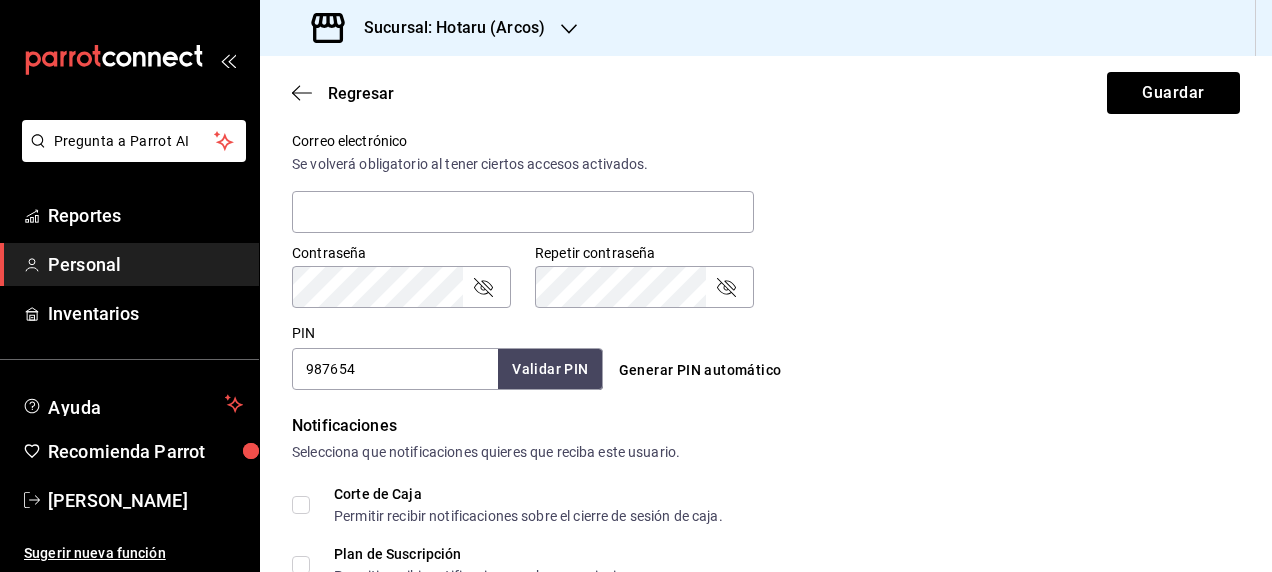 scroll, scrollTop: 751, scrollLeft: 0, axis: vertical 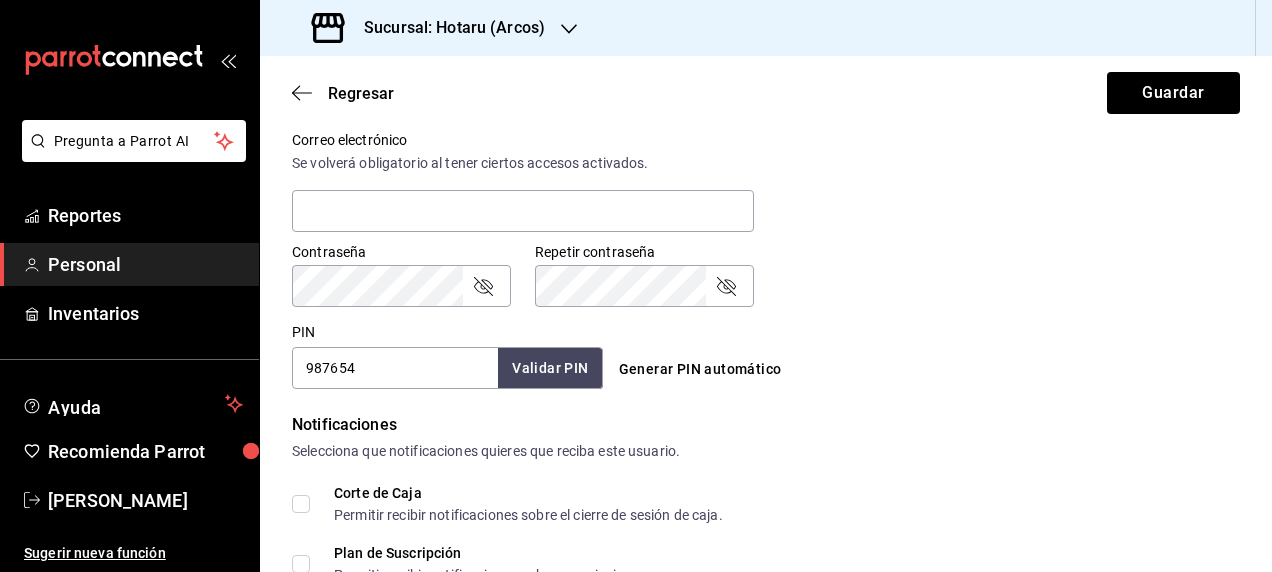 click on "Generar PIN automático" at bounding box center [700, 369] 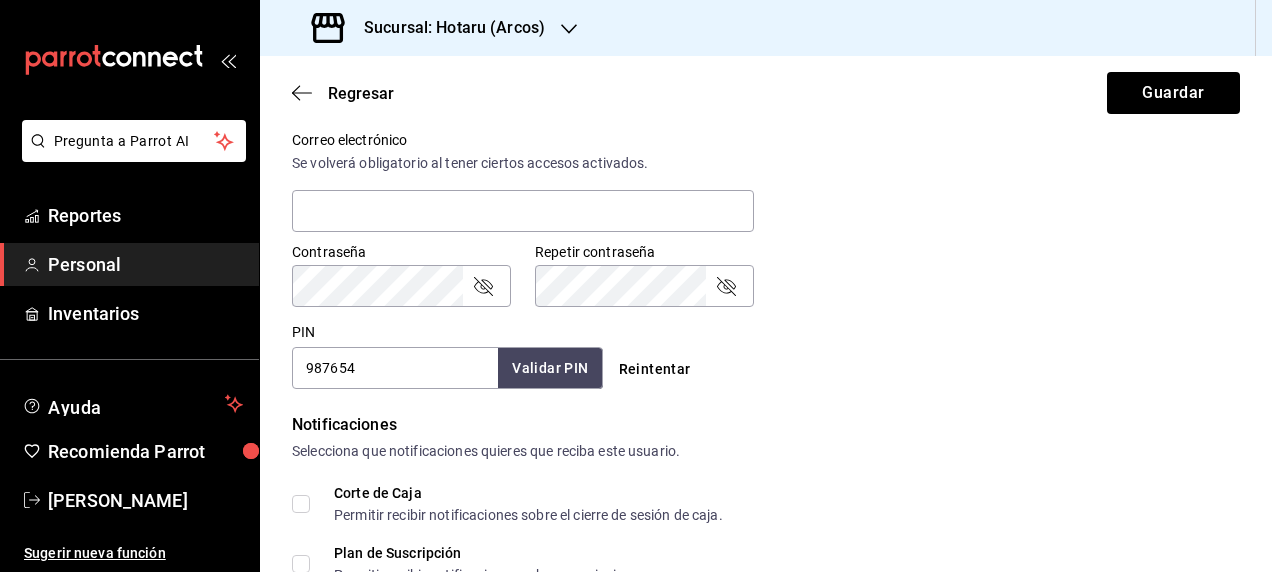 click on "987654" at bounding box center [395, 368] 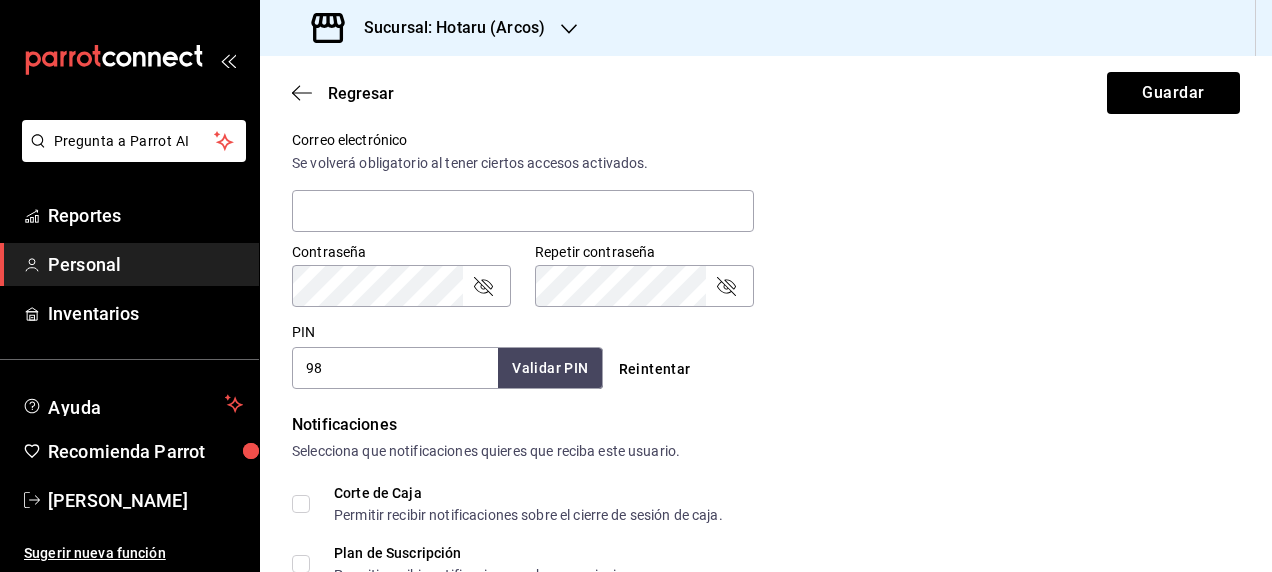 type on "9" 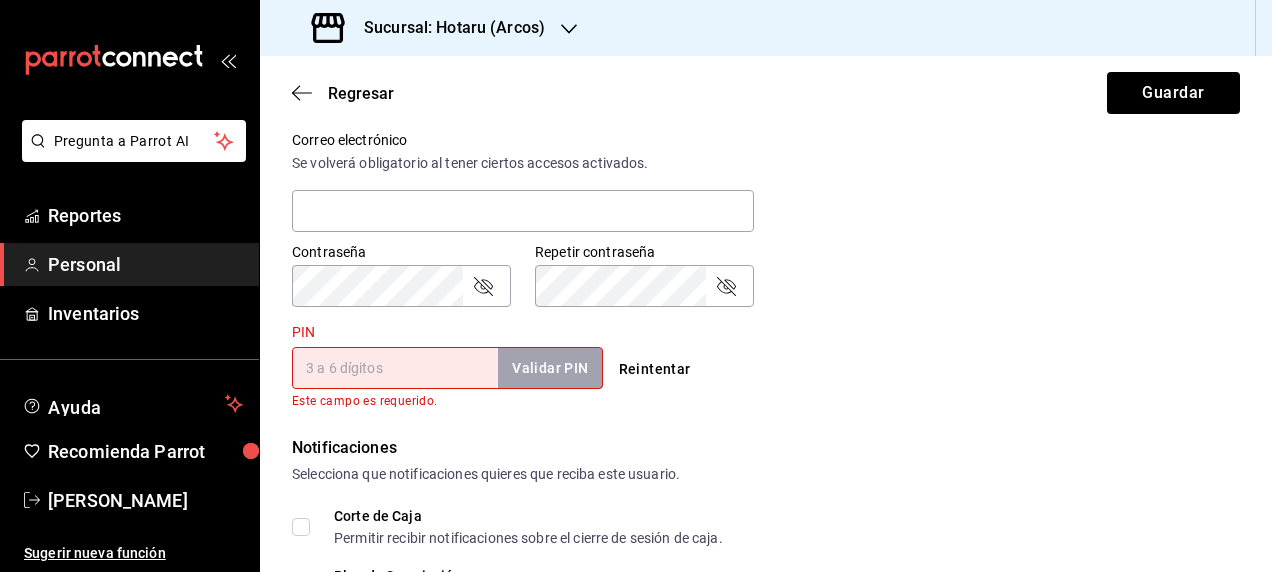 click on "Reintentar" at bounding box center (655, 369) 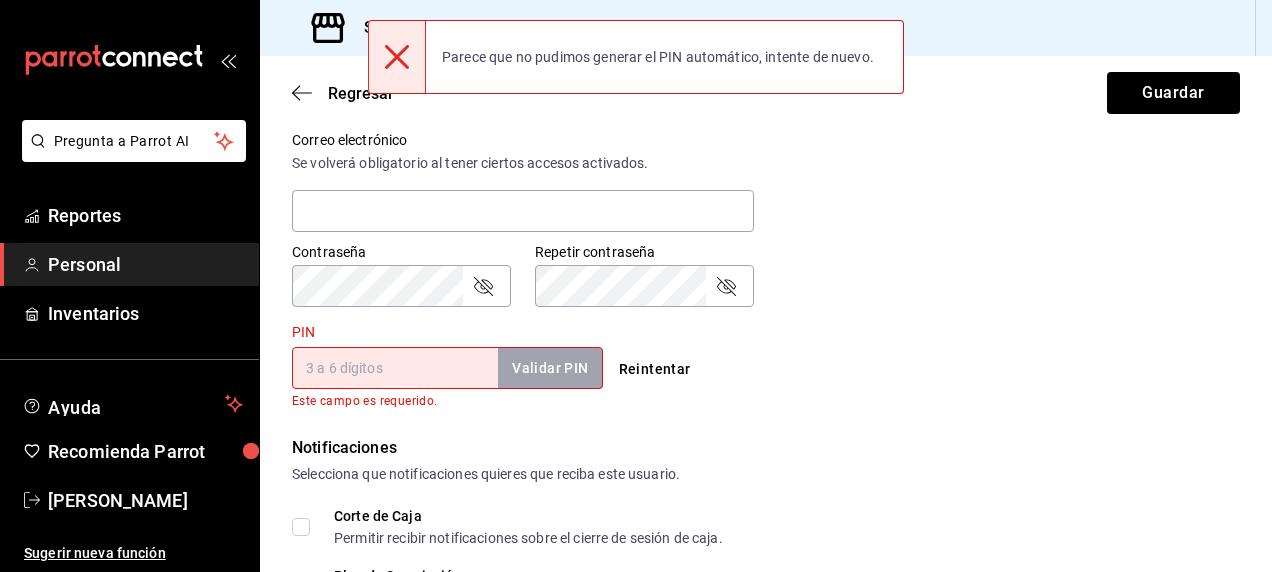 click on "PIN" at bounding box center [395, 368] 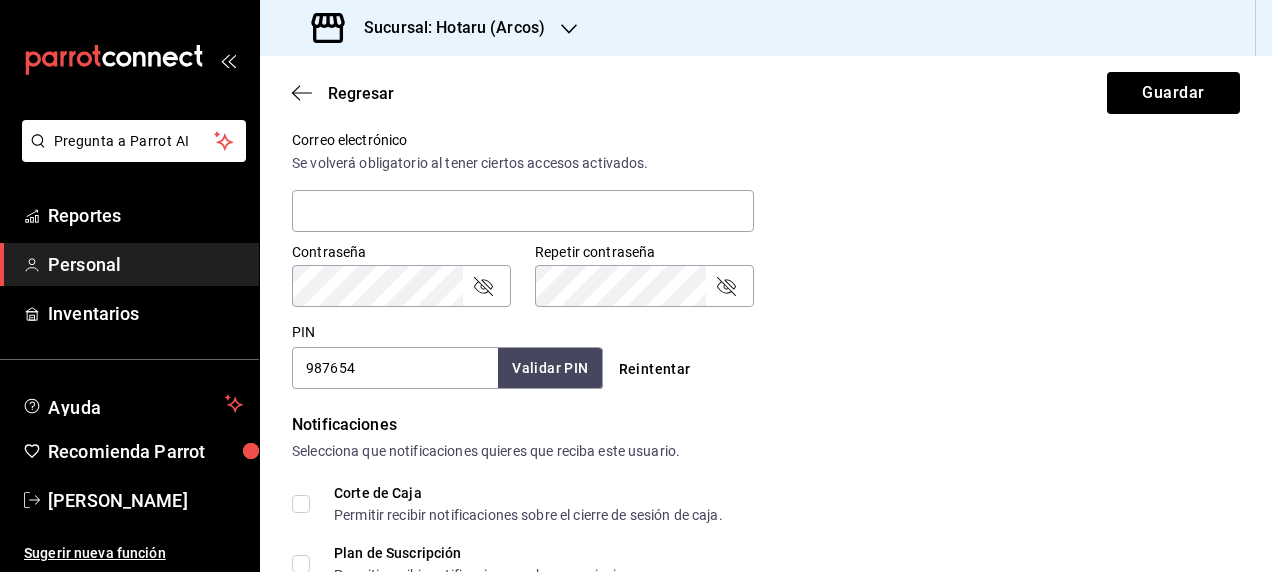 click on "Reintentar" at bounding box center (655, 369) 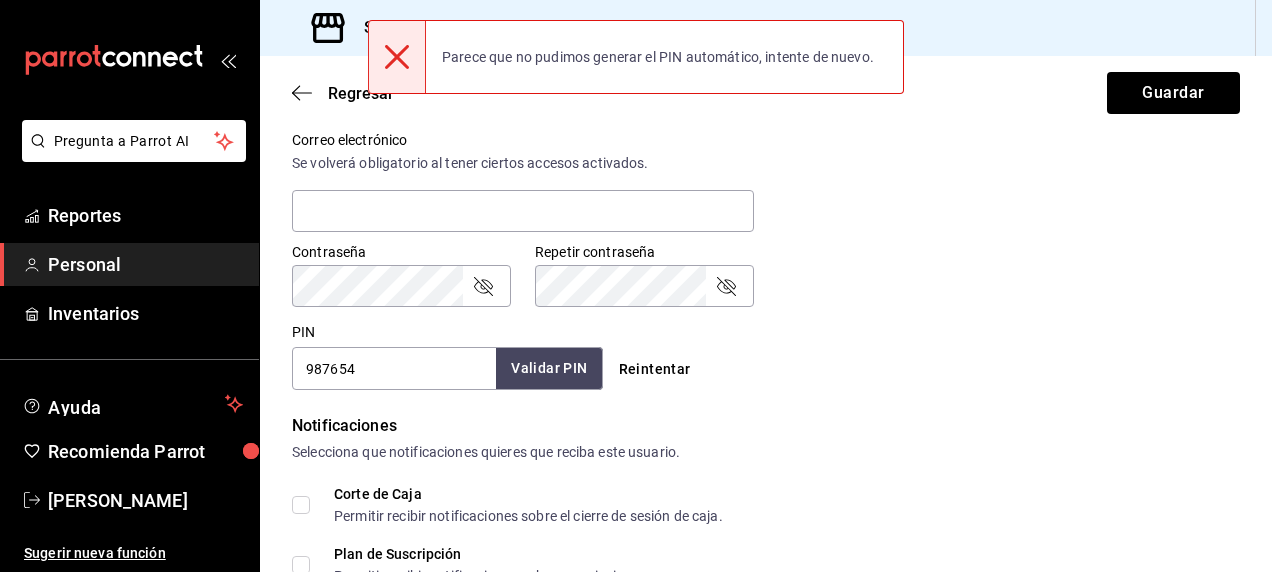 click on "Validar PIN" at bounding box center (549, 368) 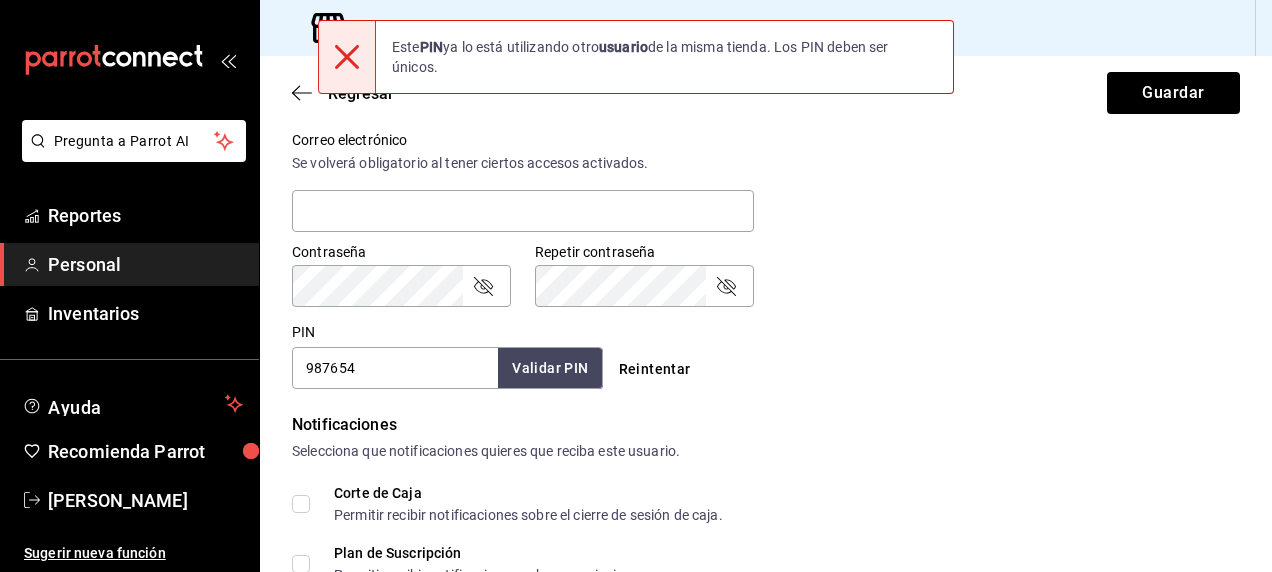 click on "987654" at bounding box center [395, 368] 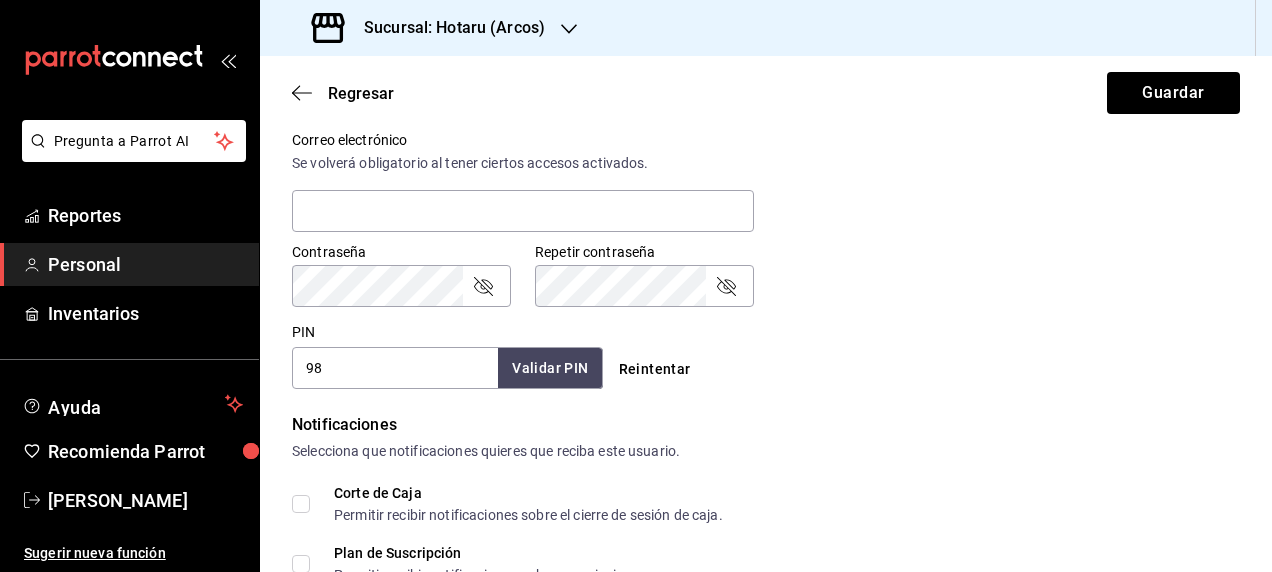 type on "9" 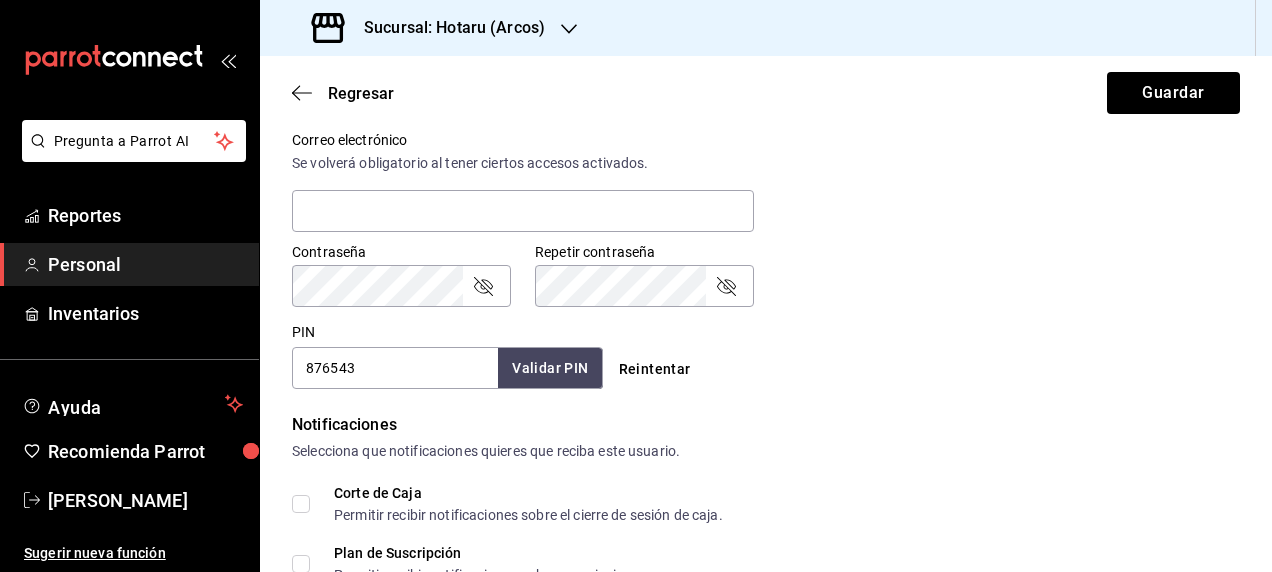 type on "876543" 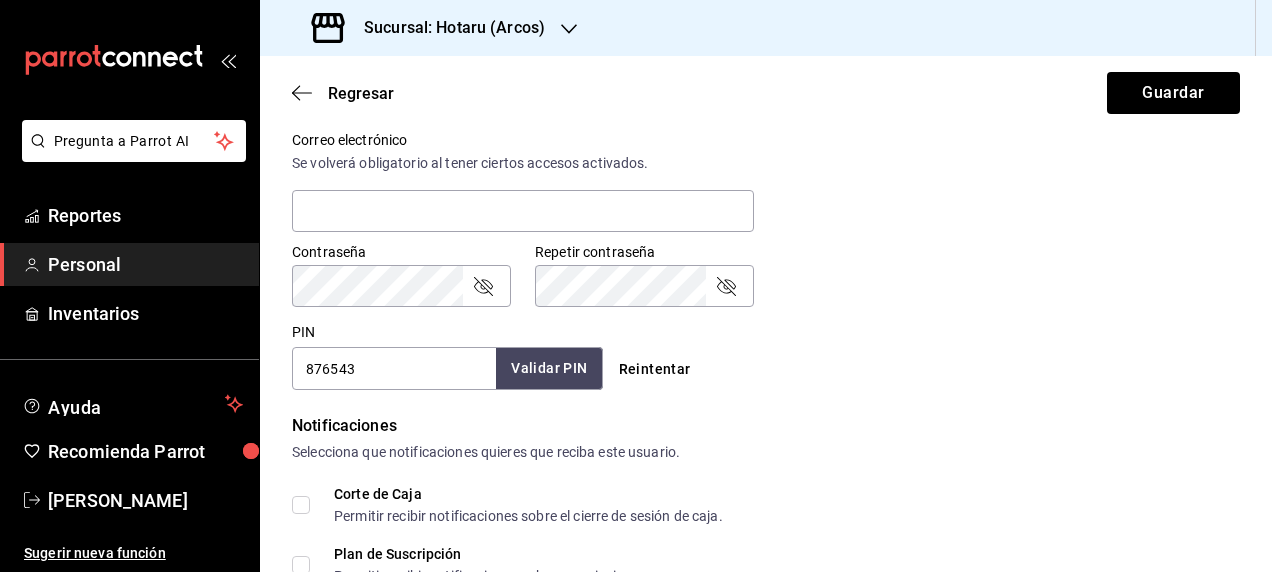 click on "Validar PIN" at bounding box center (549, 368) 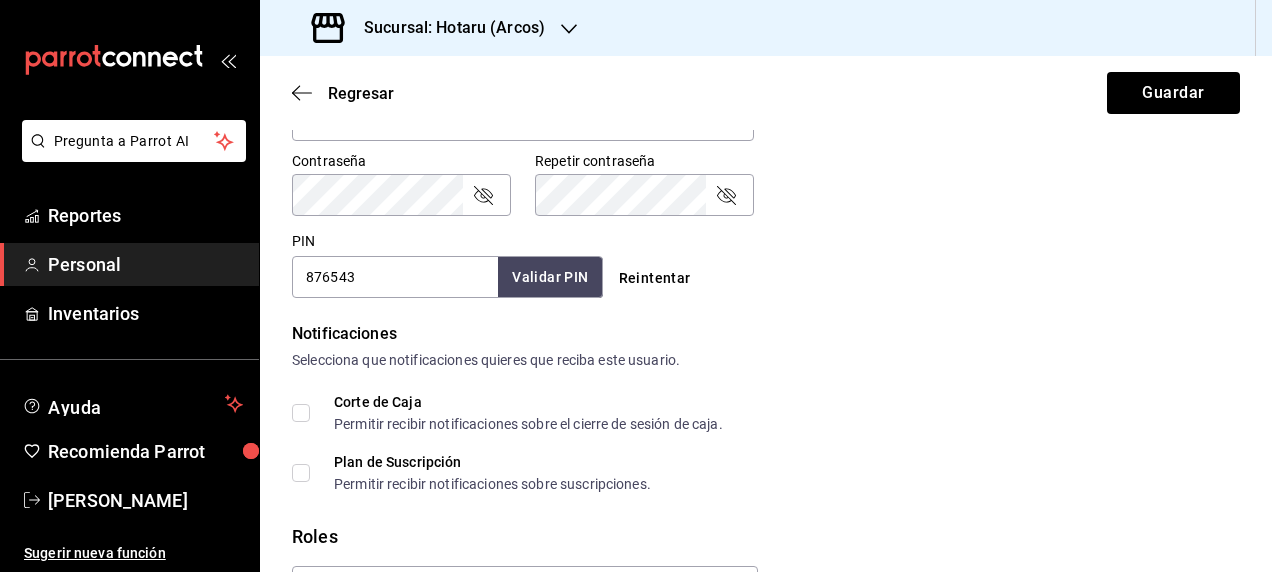 scroll, scrollTop: 871, scrollLeft: 0, axis: vertical 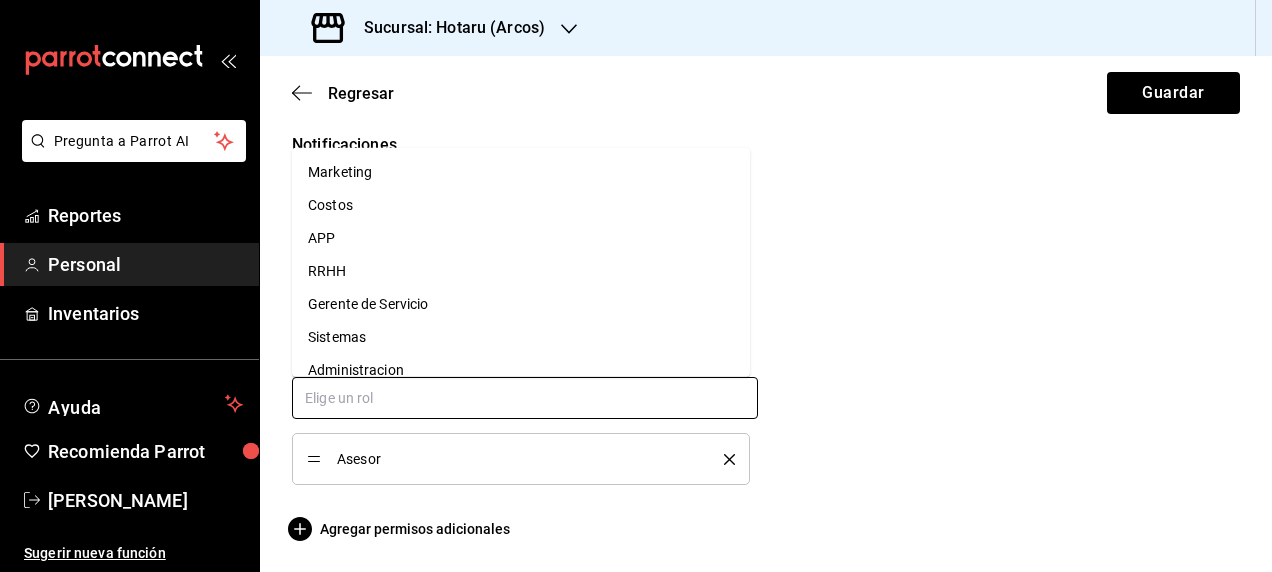 click at bounding box center (525, 398) 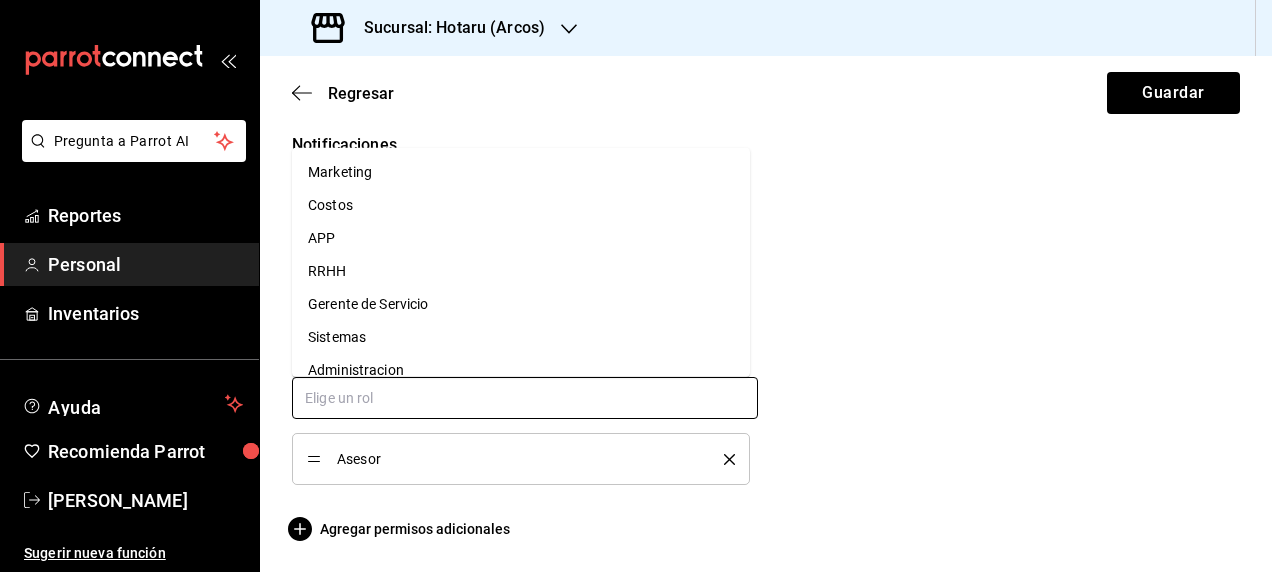 scroll, scrollTop: 84, scrollLeft: 0, axis: vertical 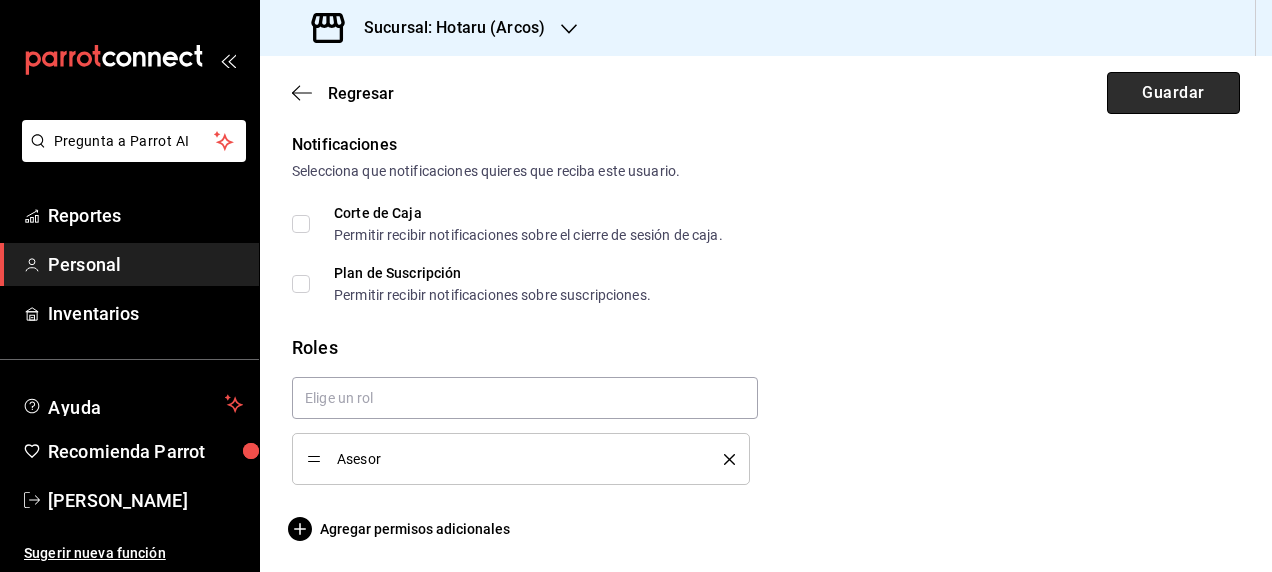 click on "Guardar" at bounding box center [1173, 93] 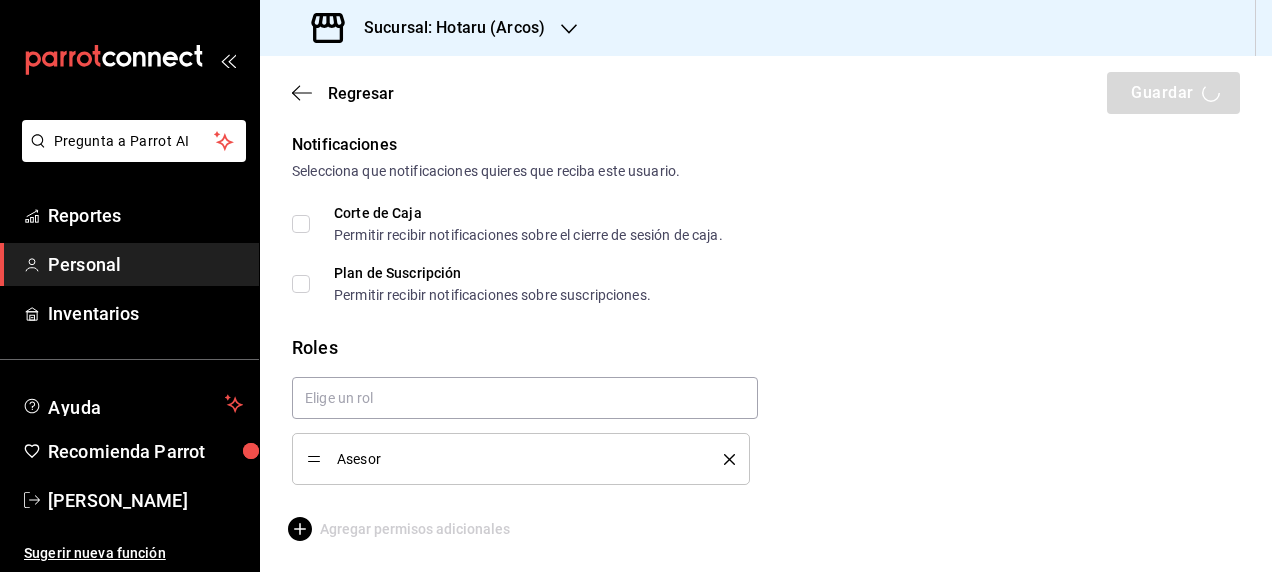 click on "Regresar Guardar" at bounding box center [766, 93] 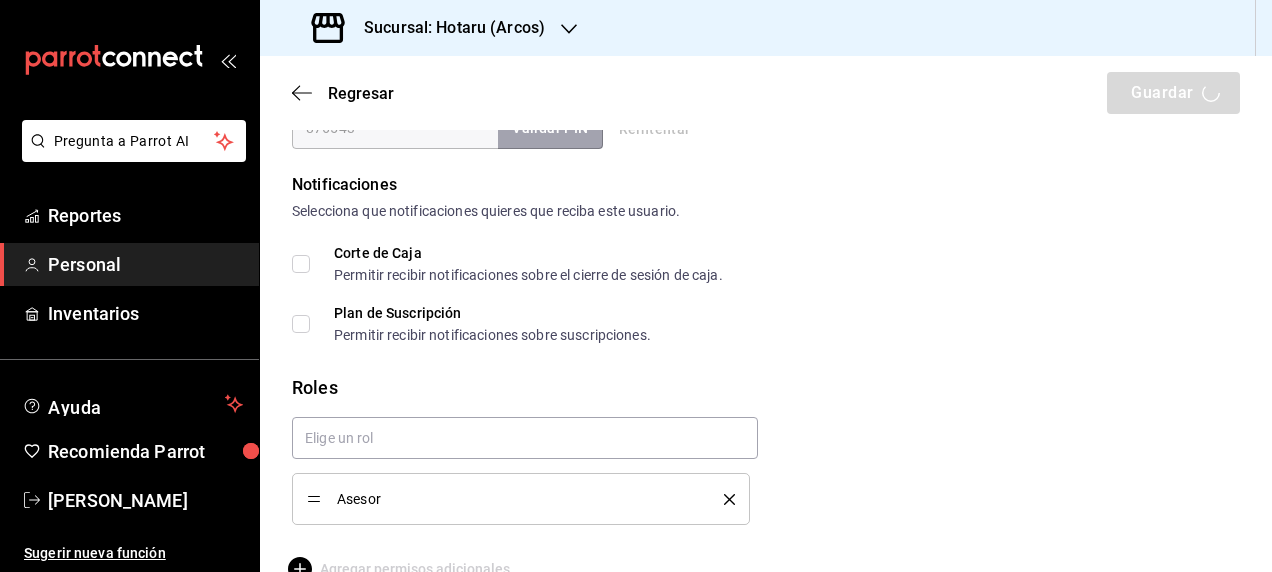 click on "Regresar Guardar" at bounding box center [766, 93] 